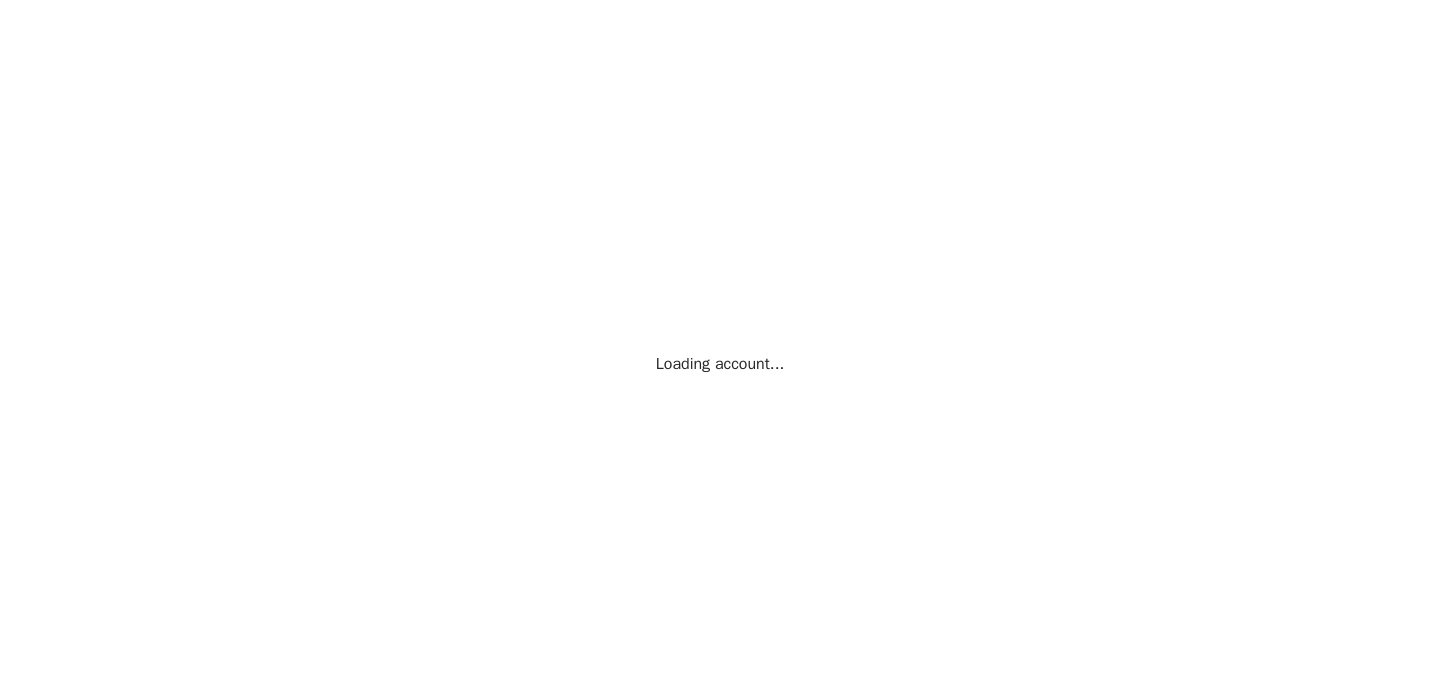 scroll, scrollTop: 0, scrollLeft: 0, axis: both 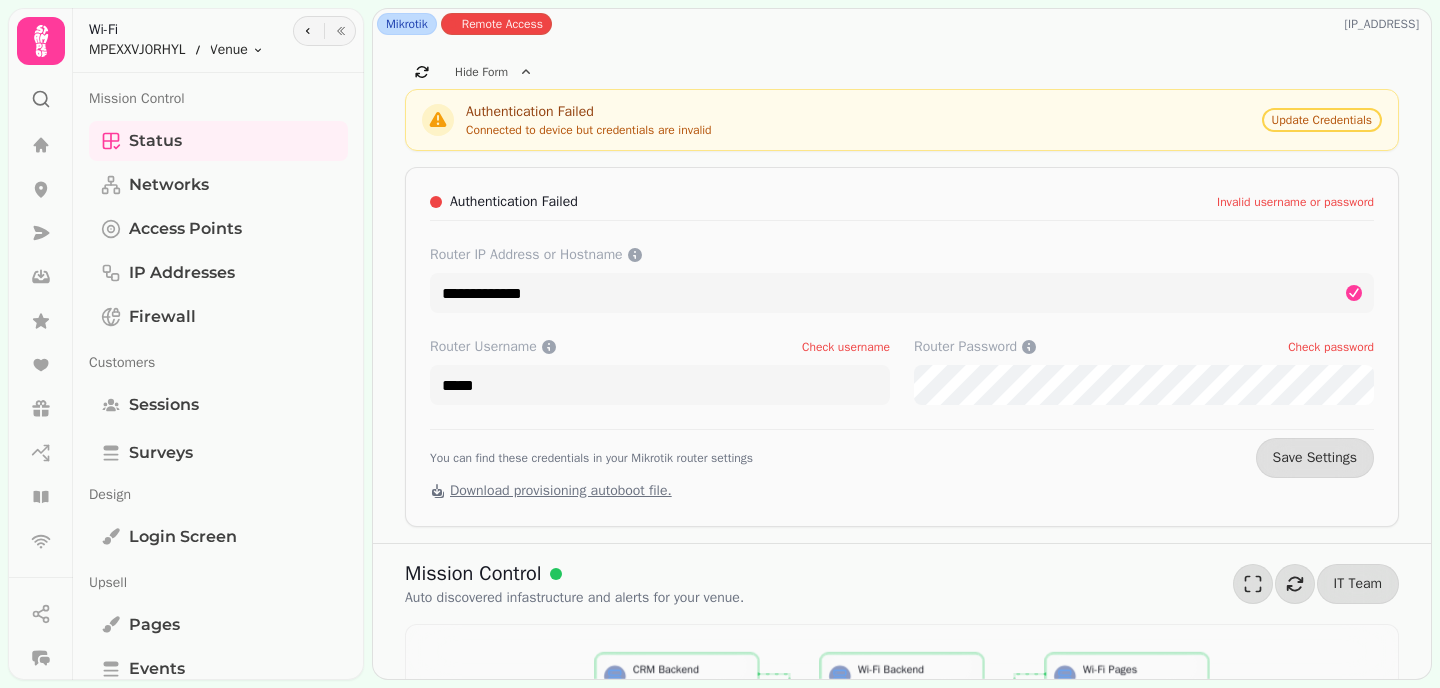 click on "Check password" at bounding box center (1331, 347) 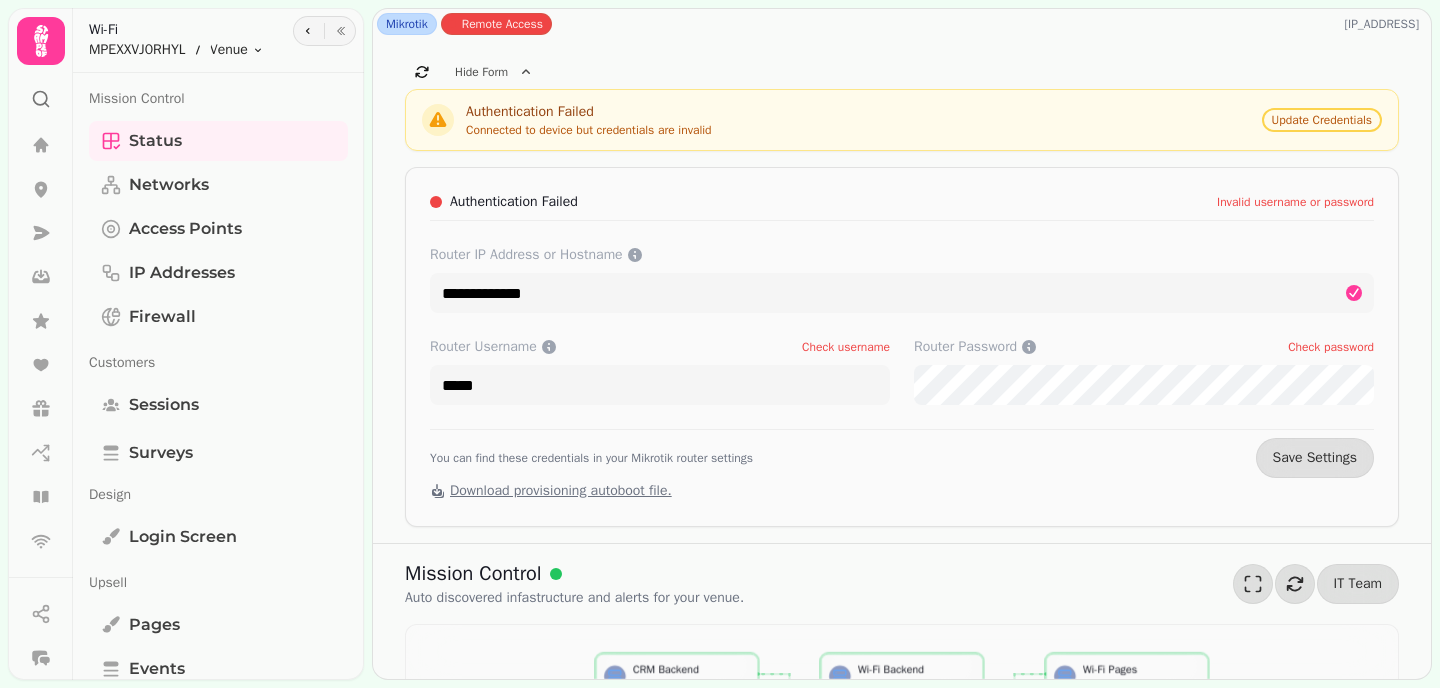 click on "Check password" at bounding box center (1331, 347) 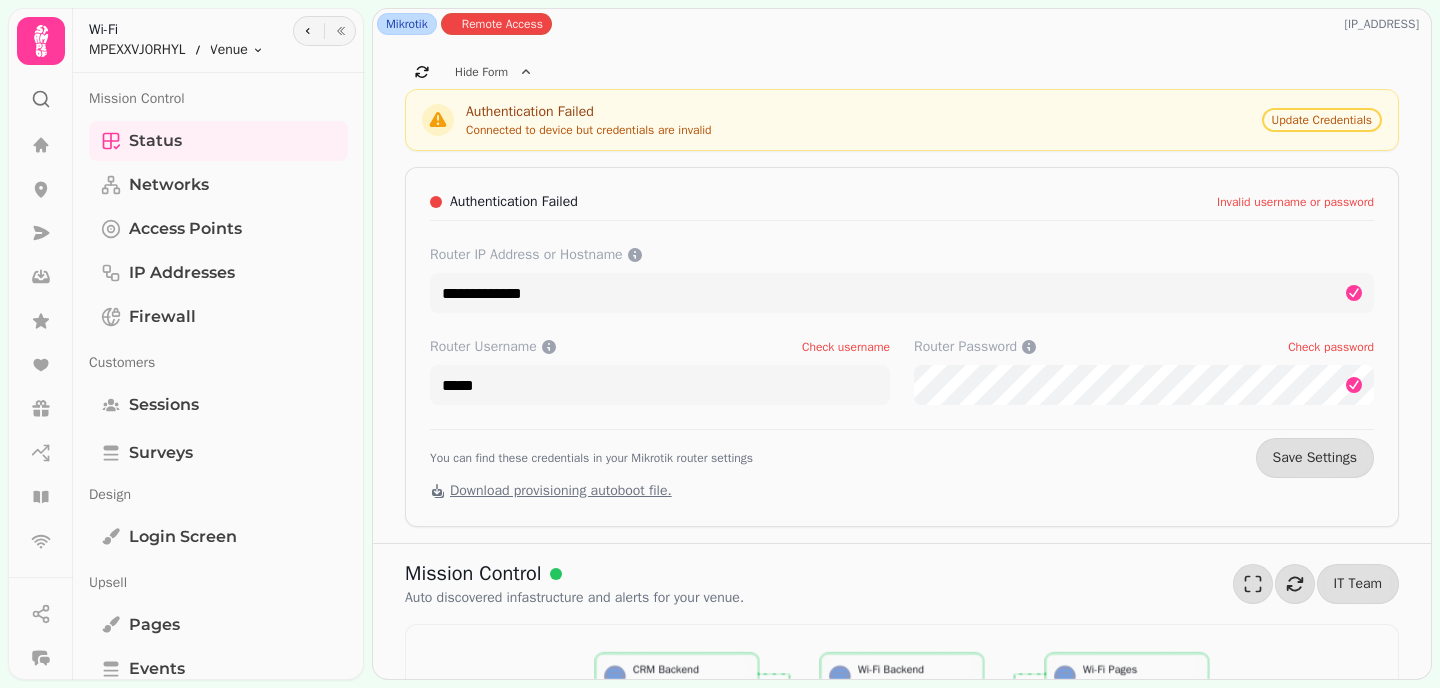click on "Router Password Check password" at bounding box center [1144, 347] 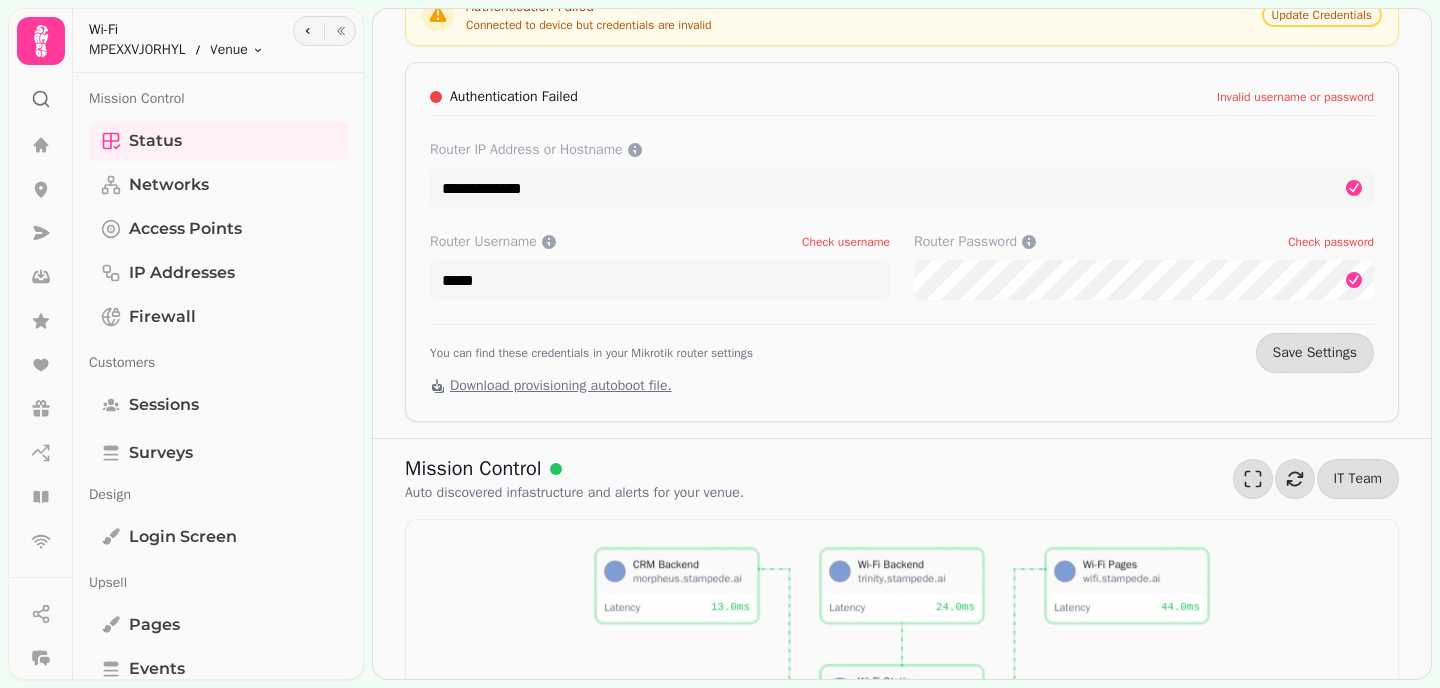 scroll, scrollTop: 0, scrollLeft: 0, axis: both 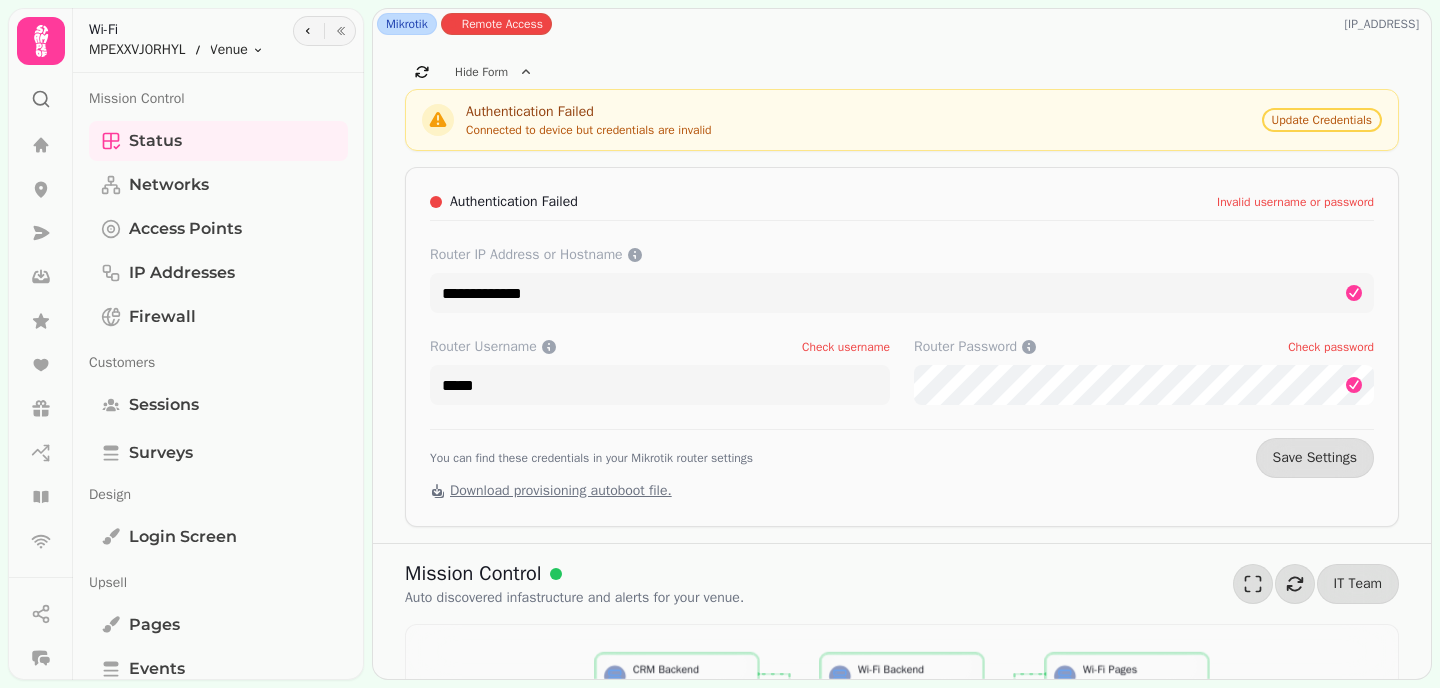 click on "Authentication Failed Connected to device but credentials are invalid Update Credentials" at bounding box center [902, 120] 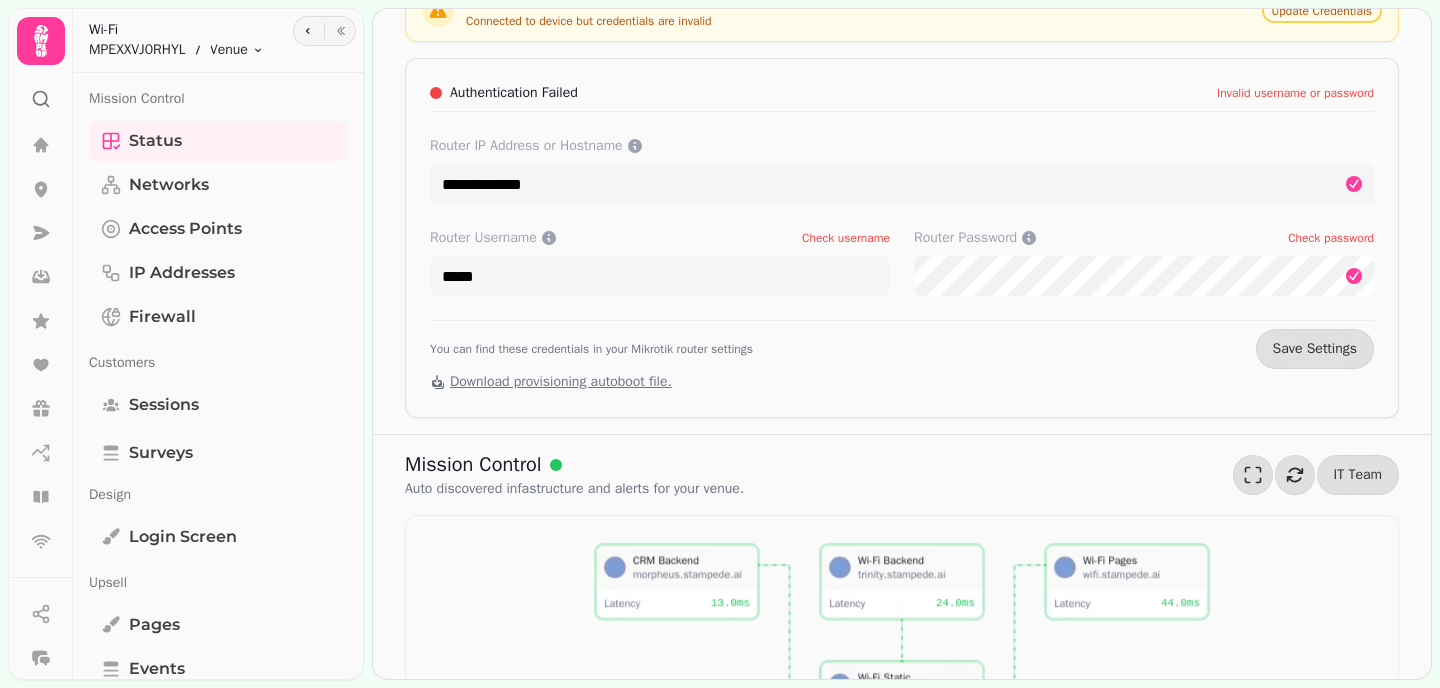 scroll, scrollTop: 0, scrollLeft: 0, axis: both 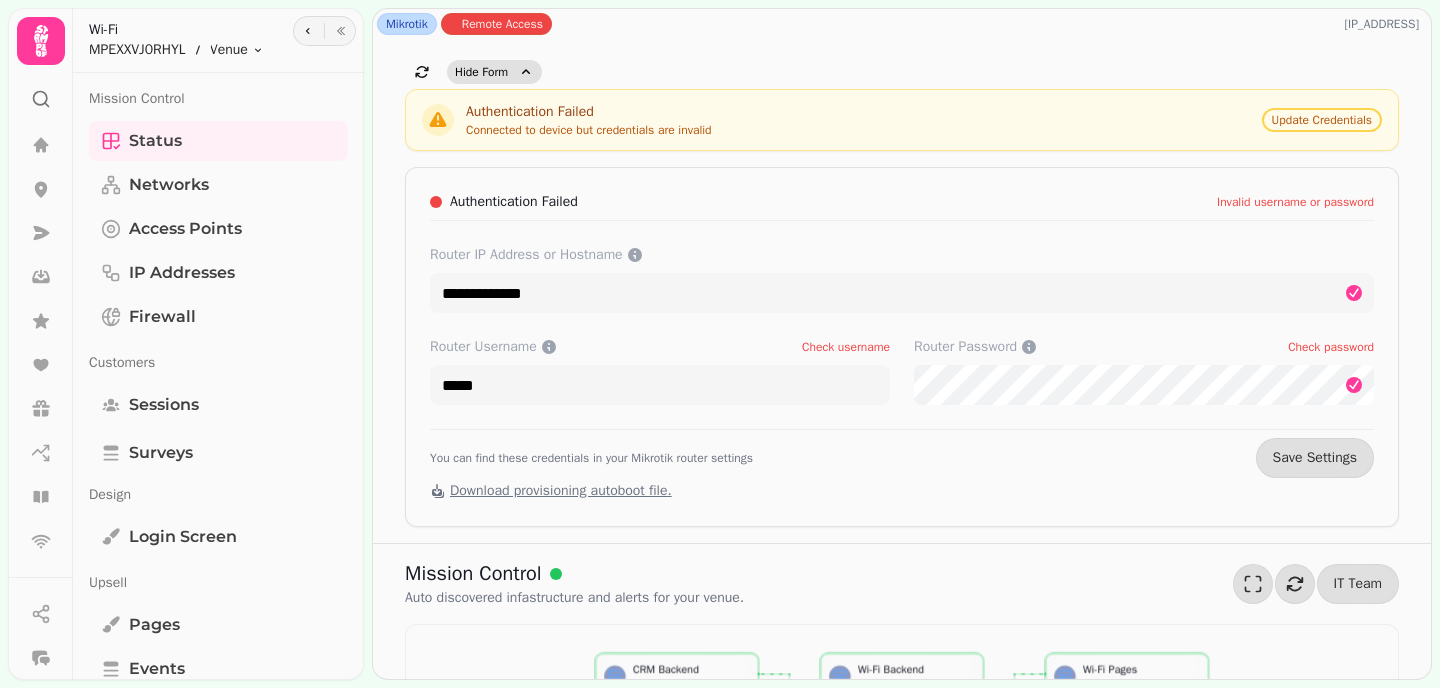 click 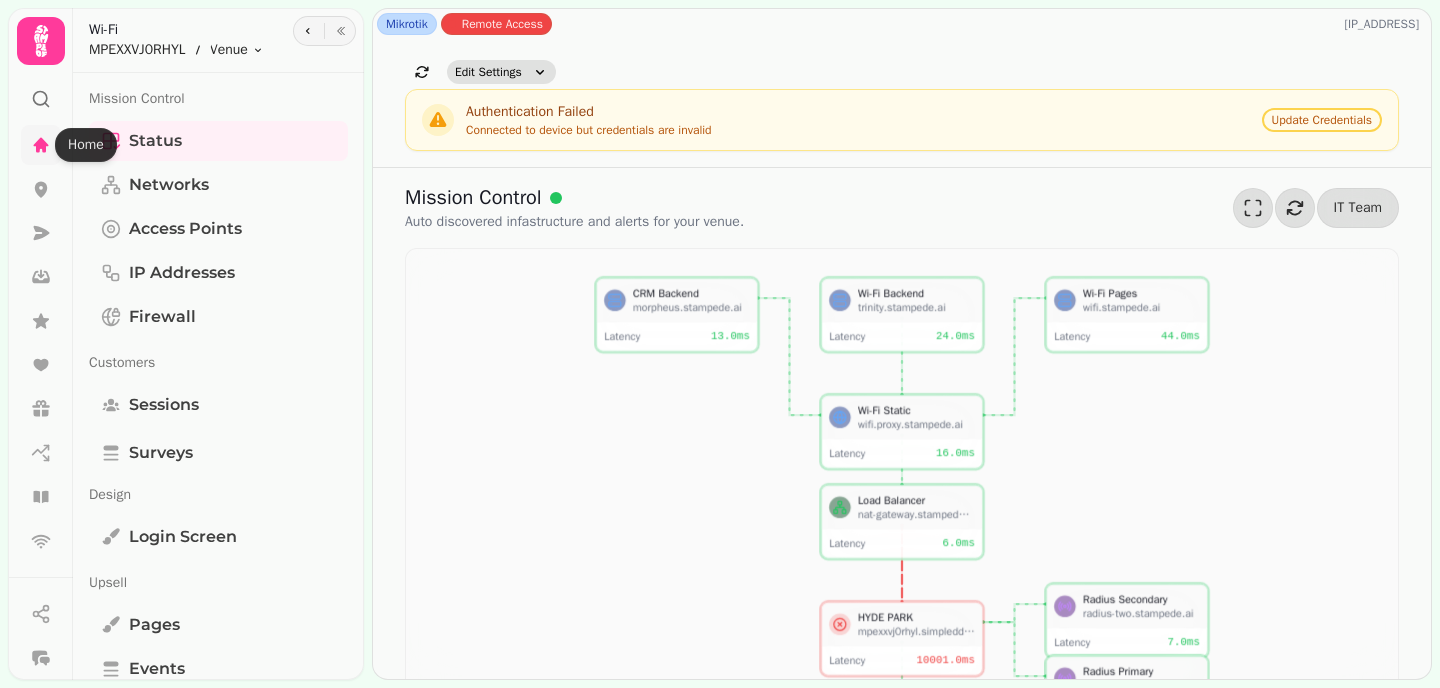 click 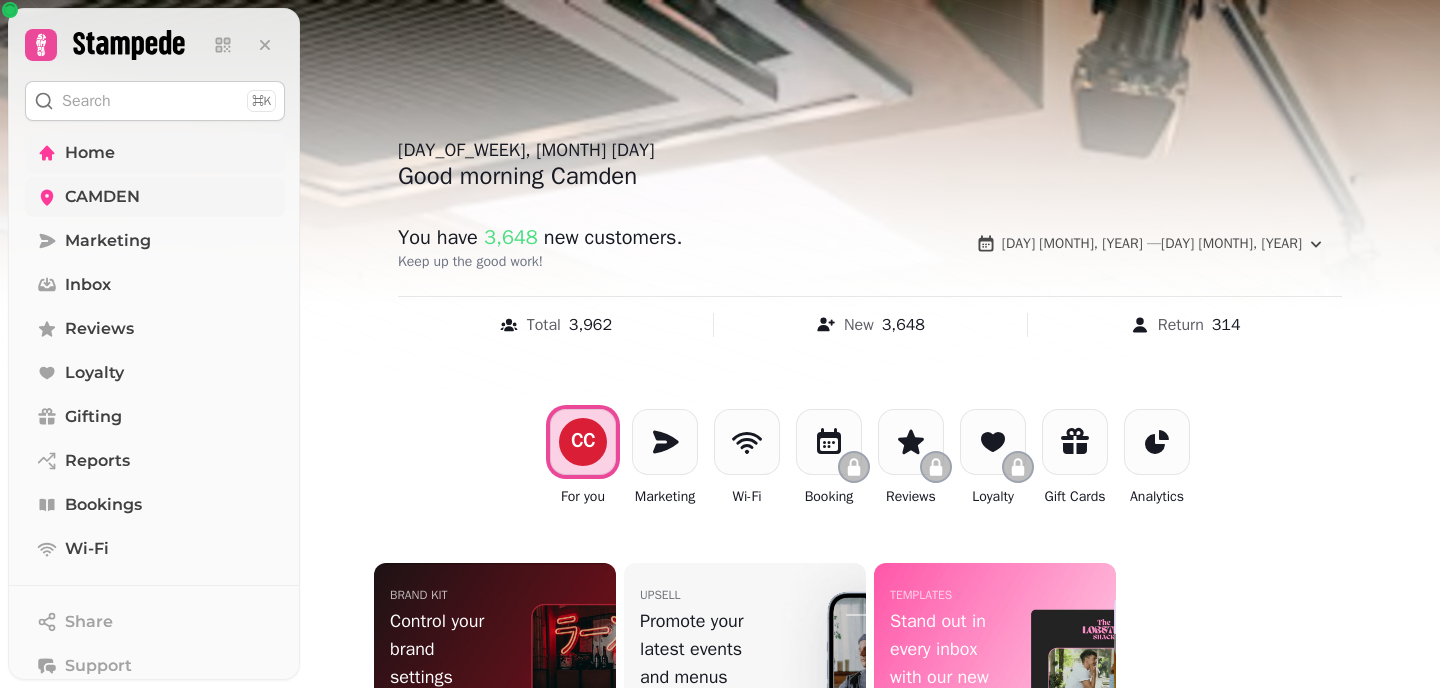 click on "CAMDEN" at bounding box center (102, 197) 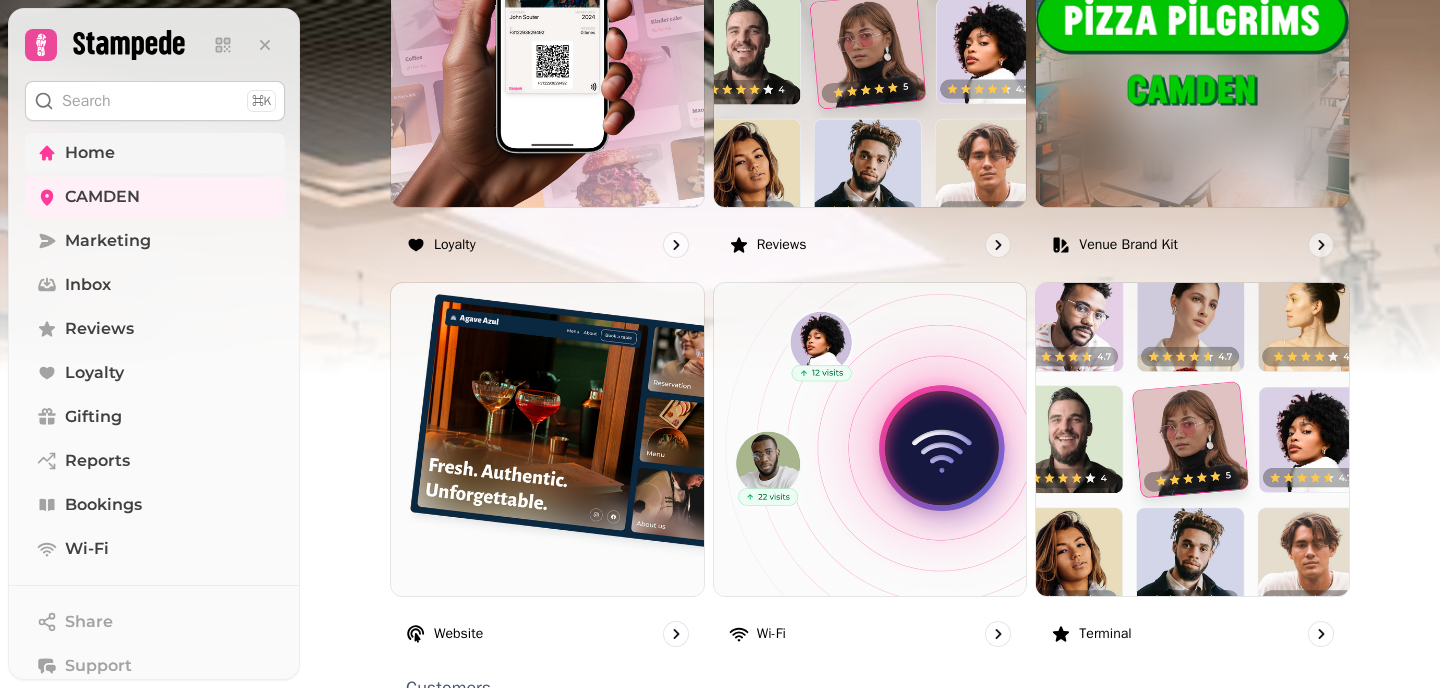 scroll, scrollTop: 0, scrollLeft: 0, axis: both 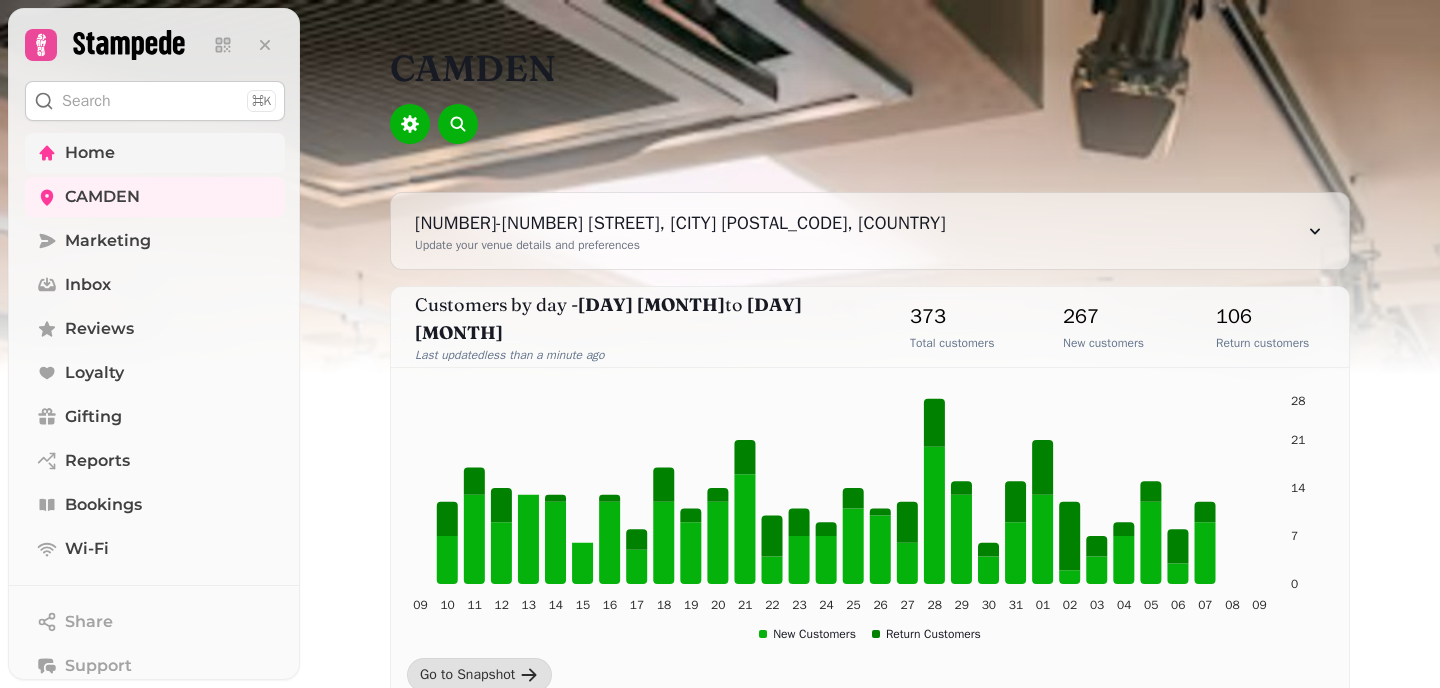 click on "Home" at bounding box center [90, 153] 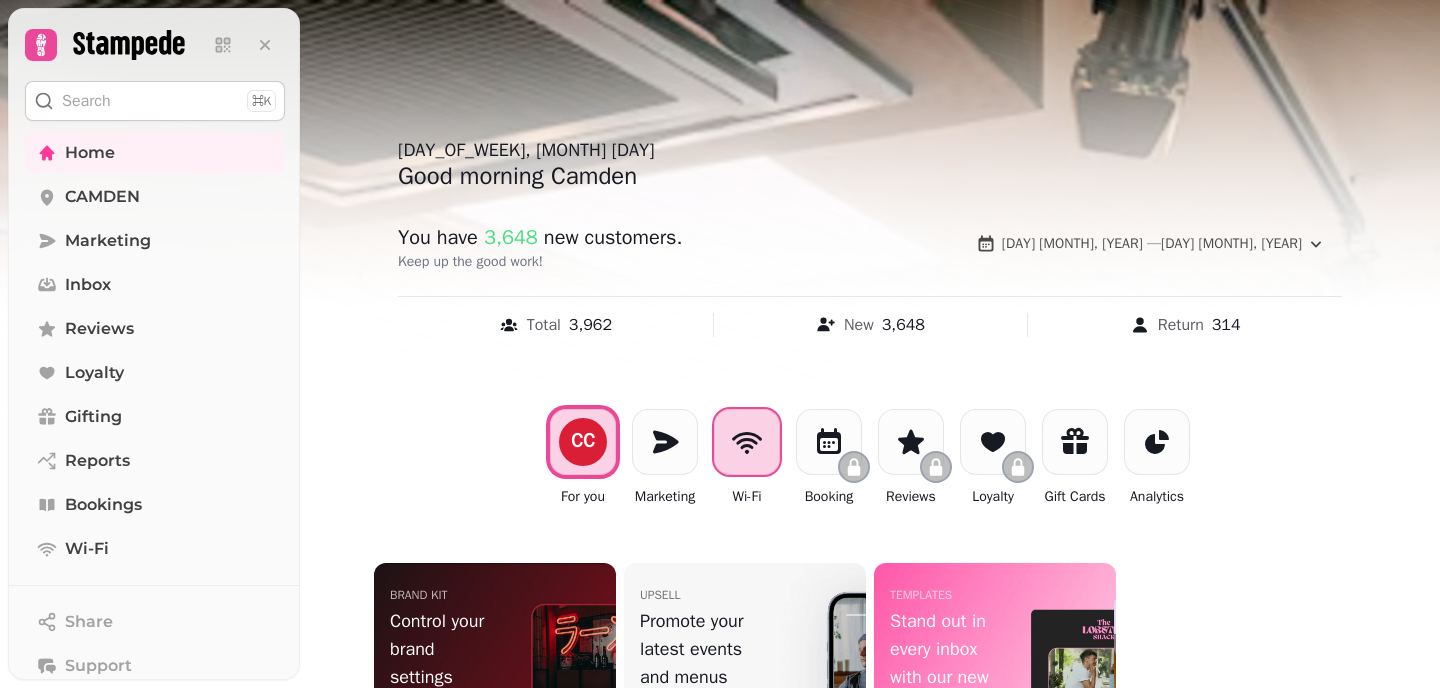 click at bounding box center [747, 442] 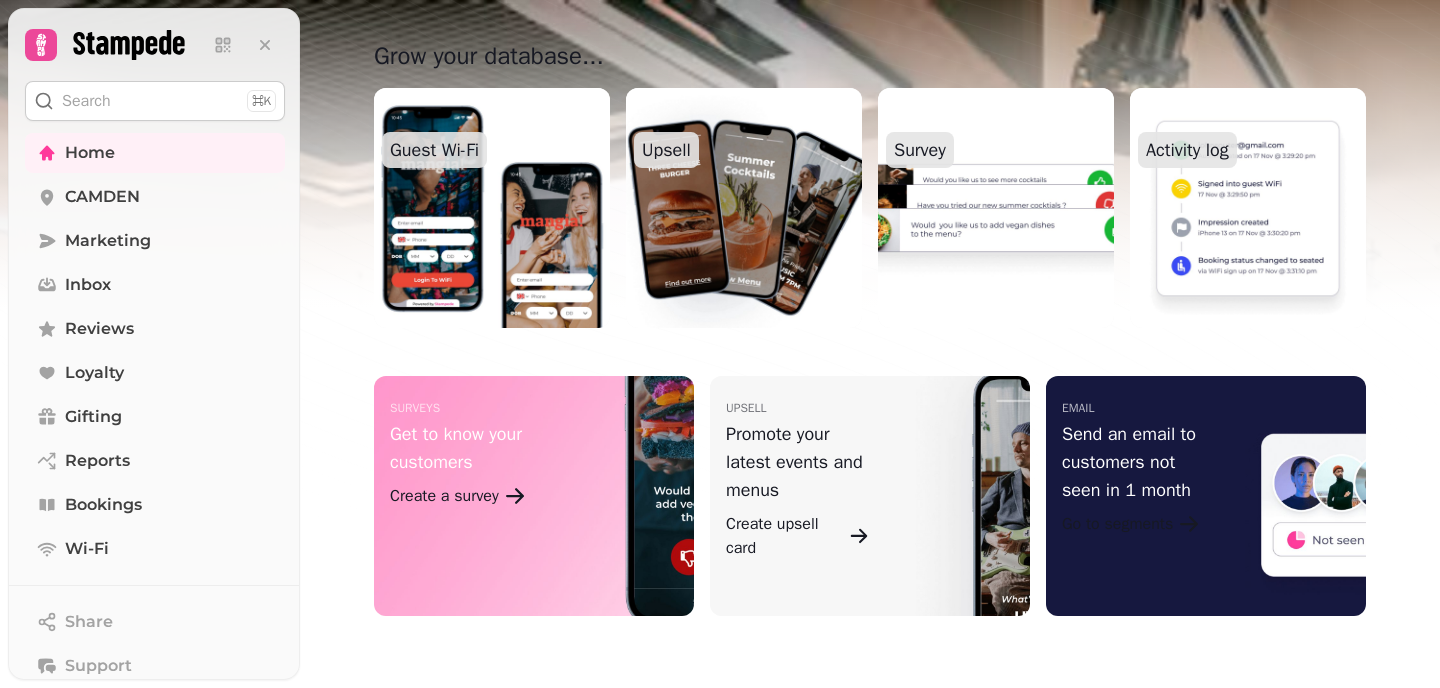 scroll, scrollTop: 522, scrollLeft: 0, axis: vertical 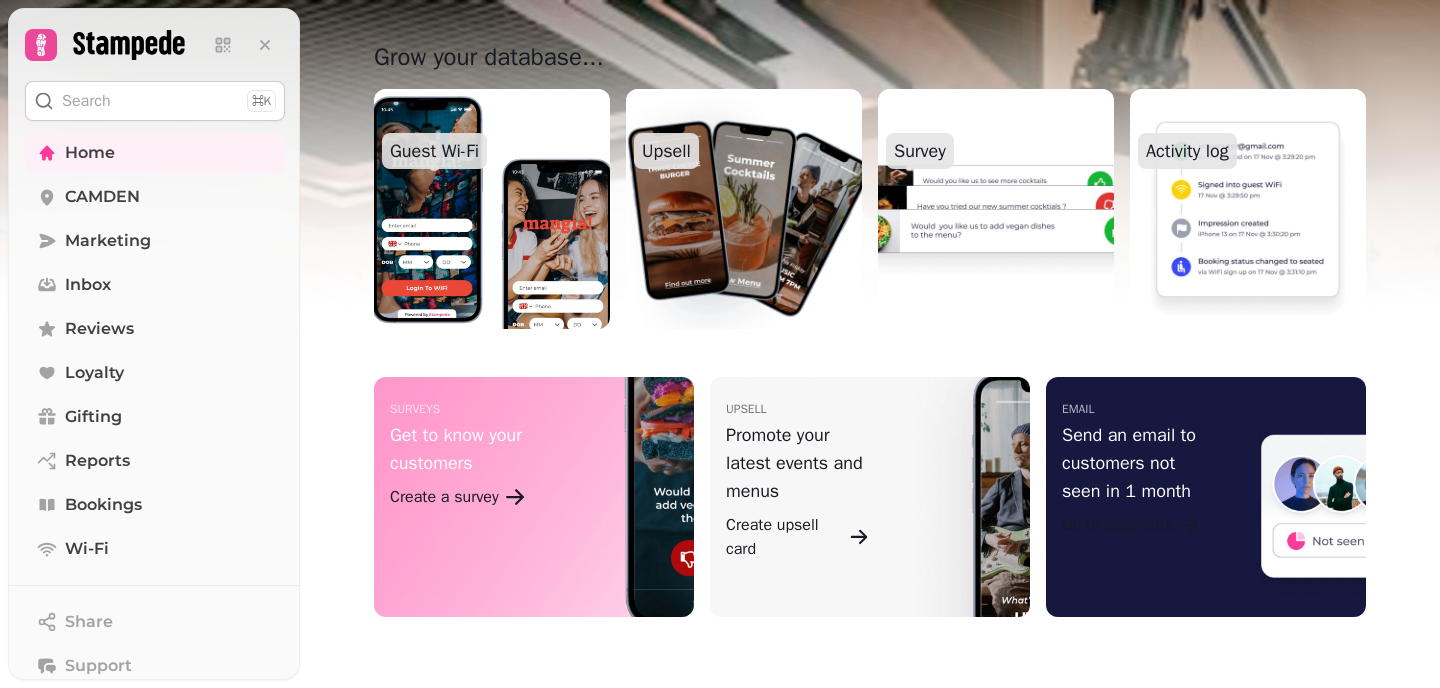 click at bounding box center (492, 209) 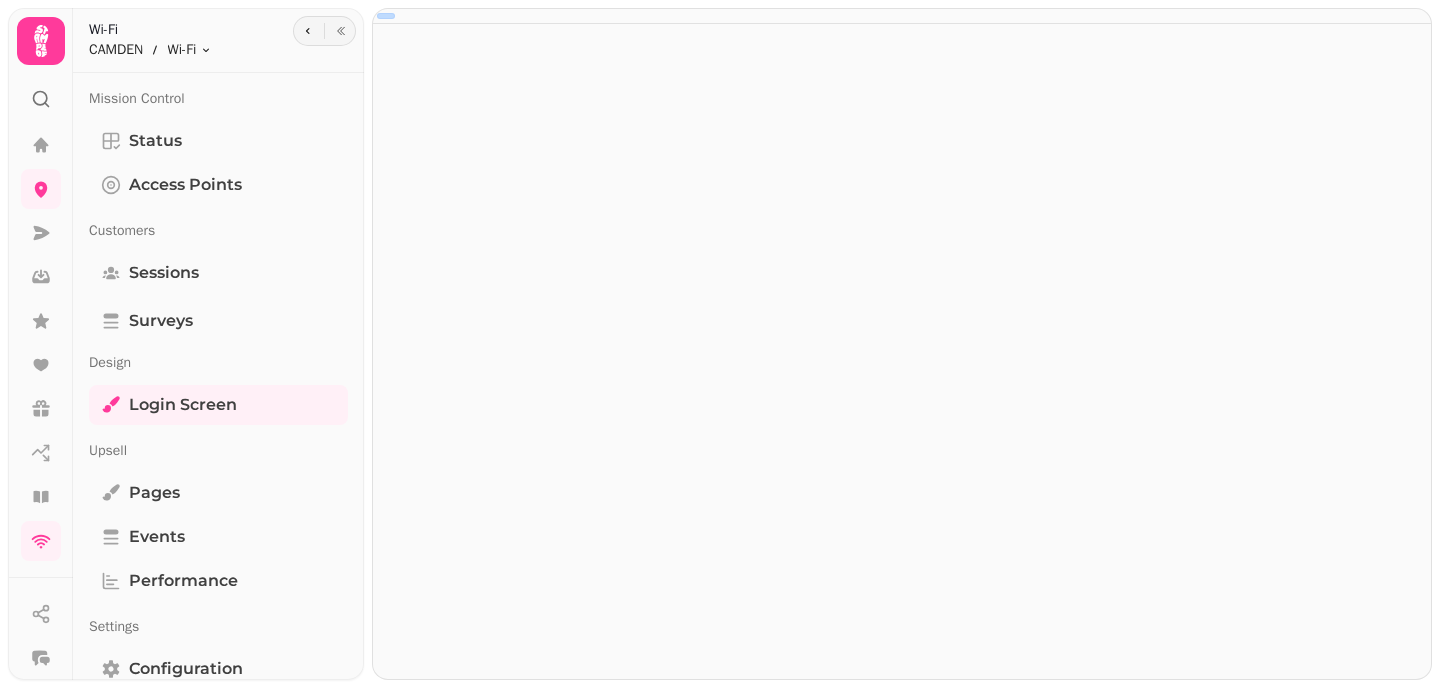 scroll, scrollTop: 0, scrollLeft: 0, axis: both 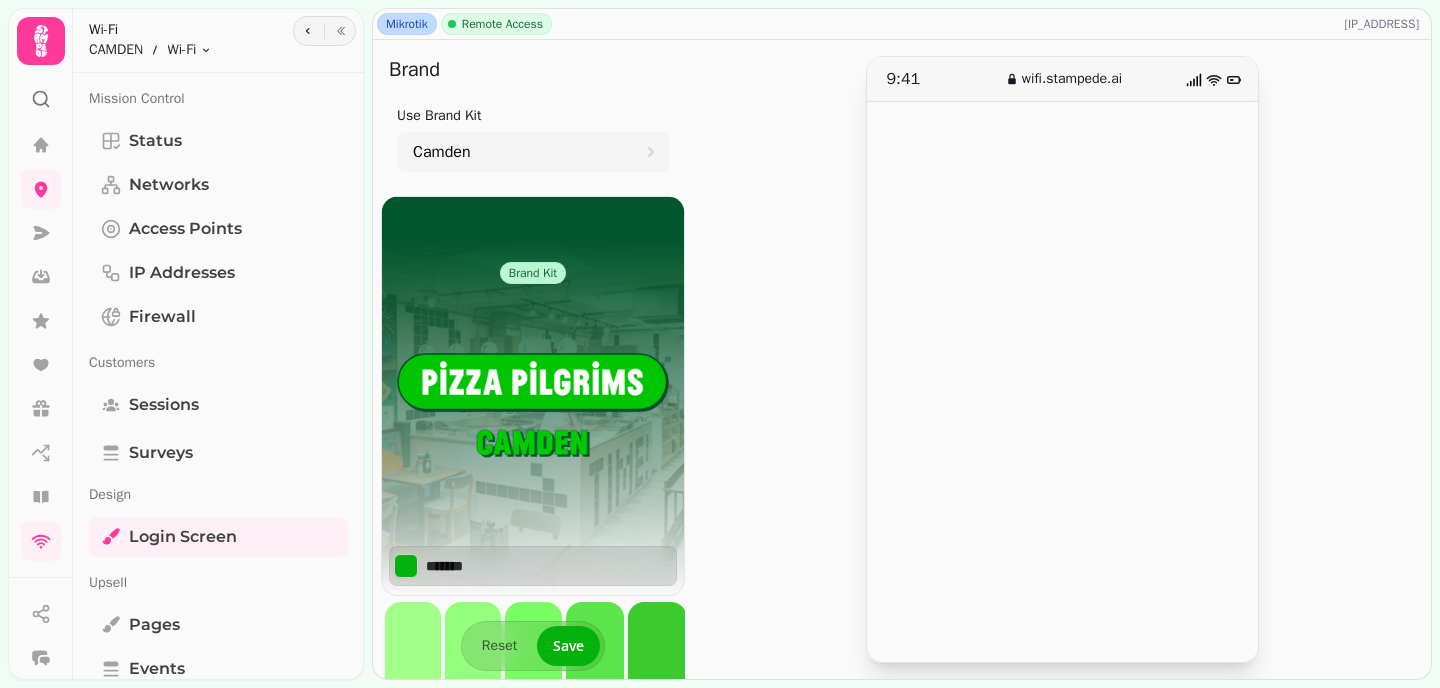 click 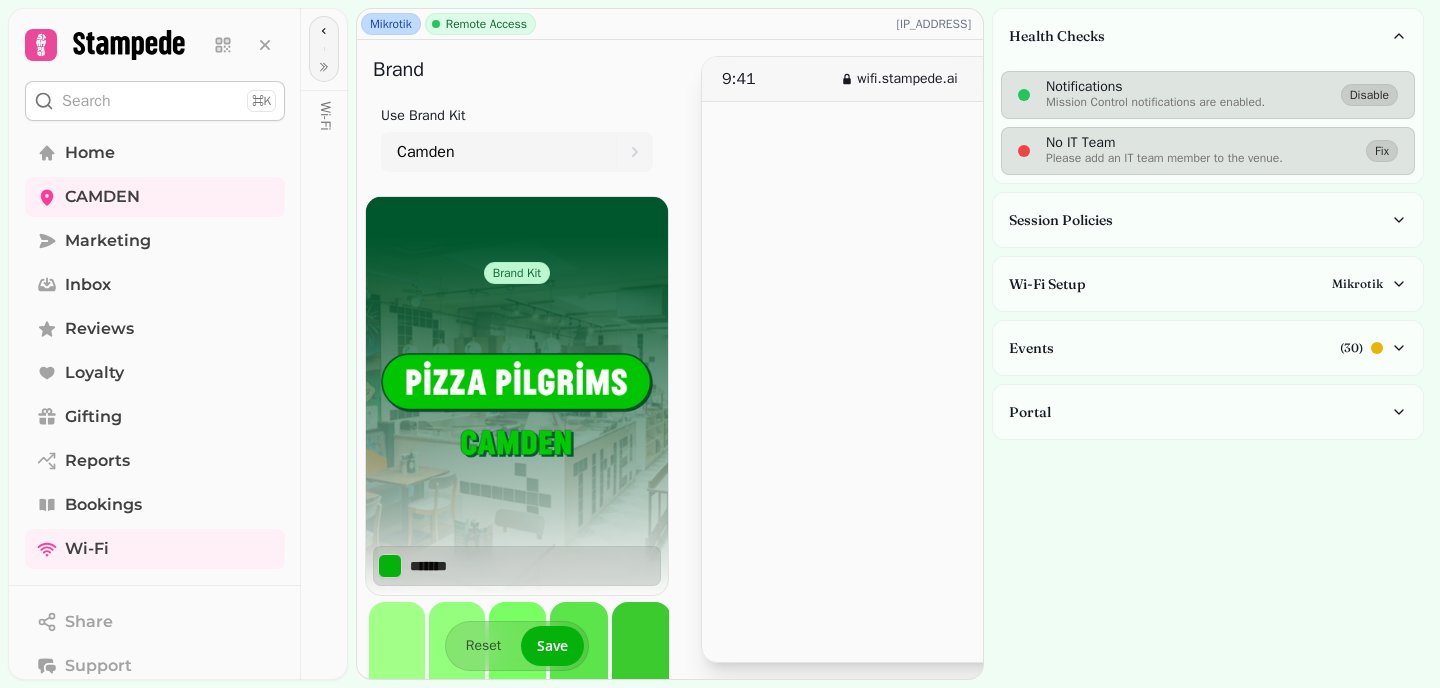 click on "No IT Team" at bounding box center [1164, 143] 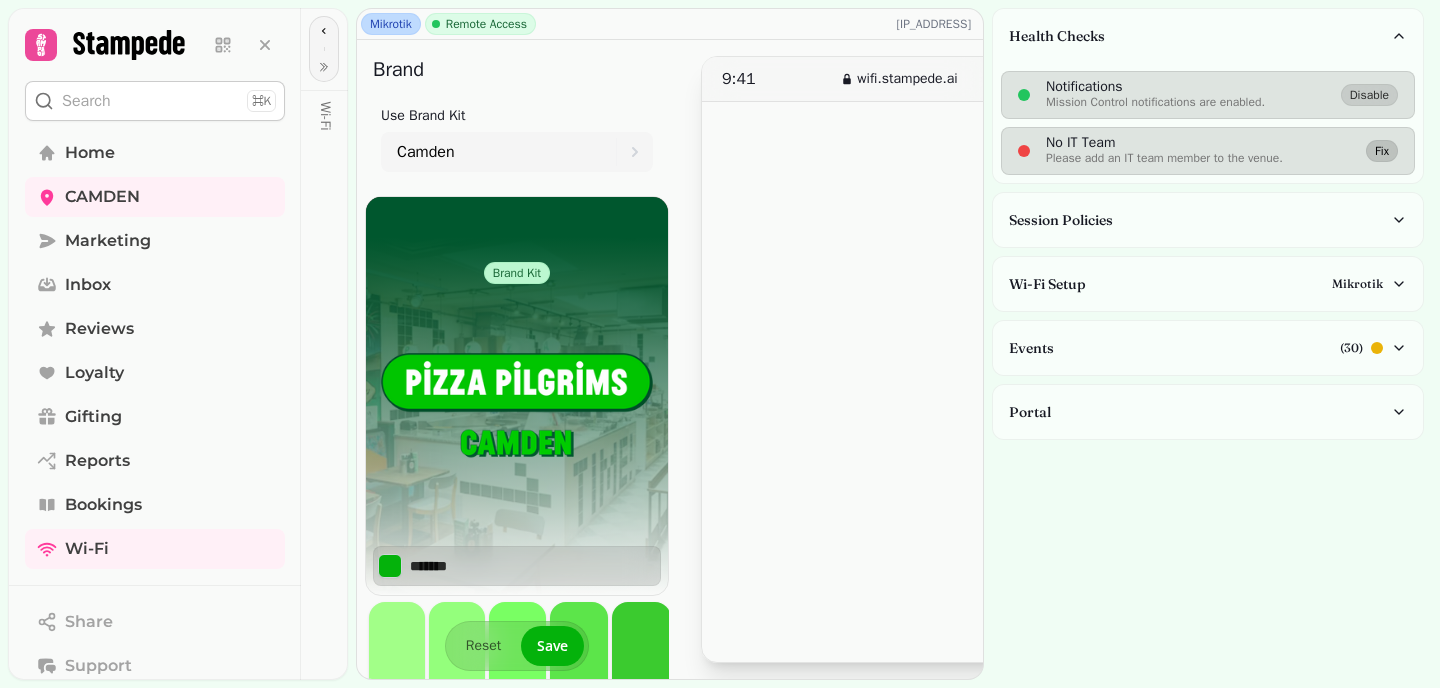 click on "Fix" at bounding box center (1382, 151) 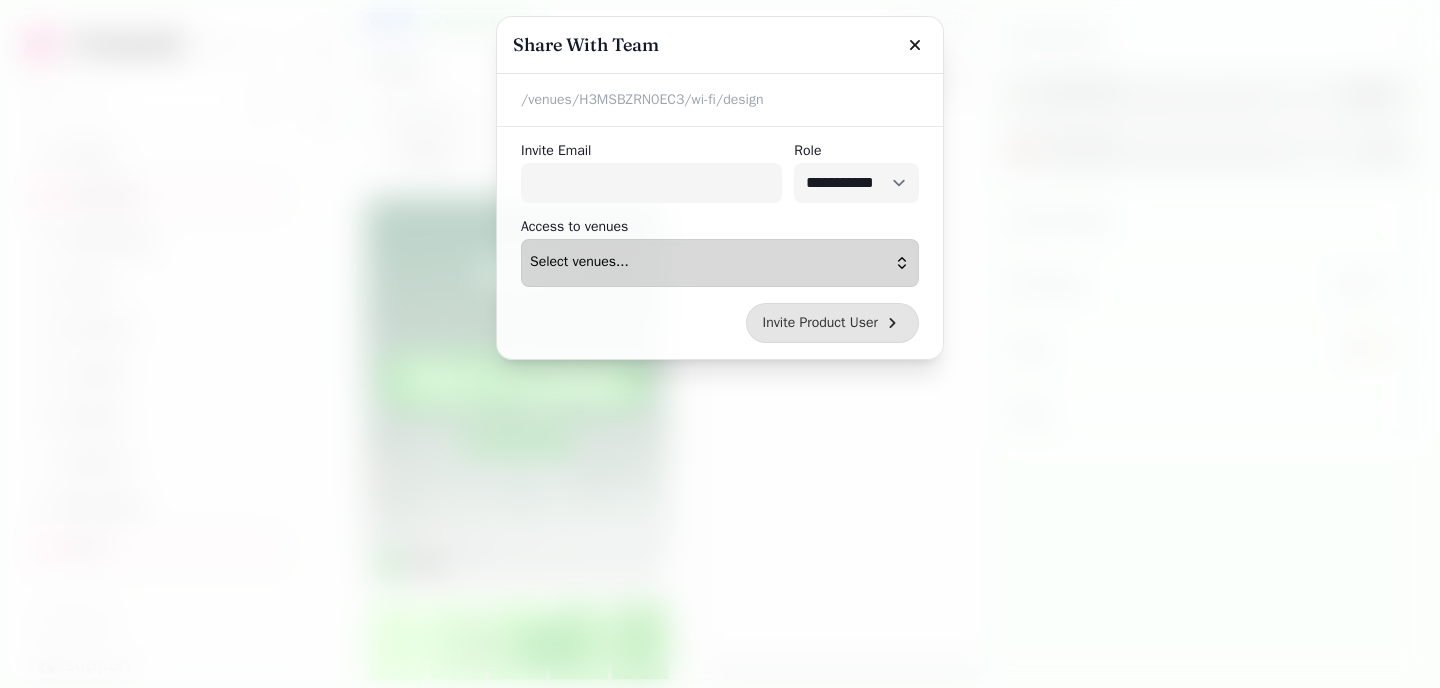 click on "Select venues..." at bounding box center [720, 263] 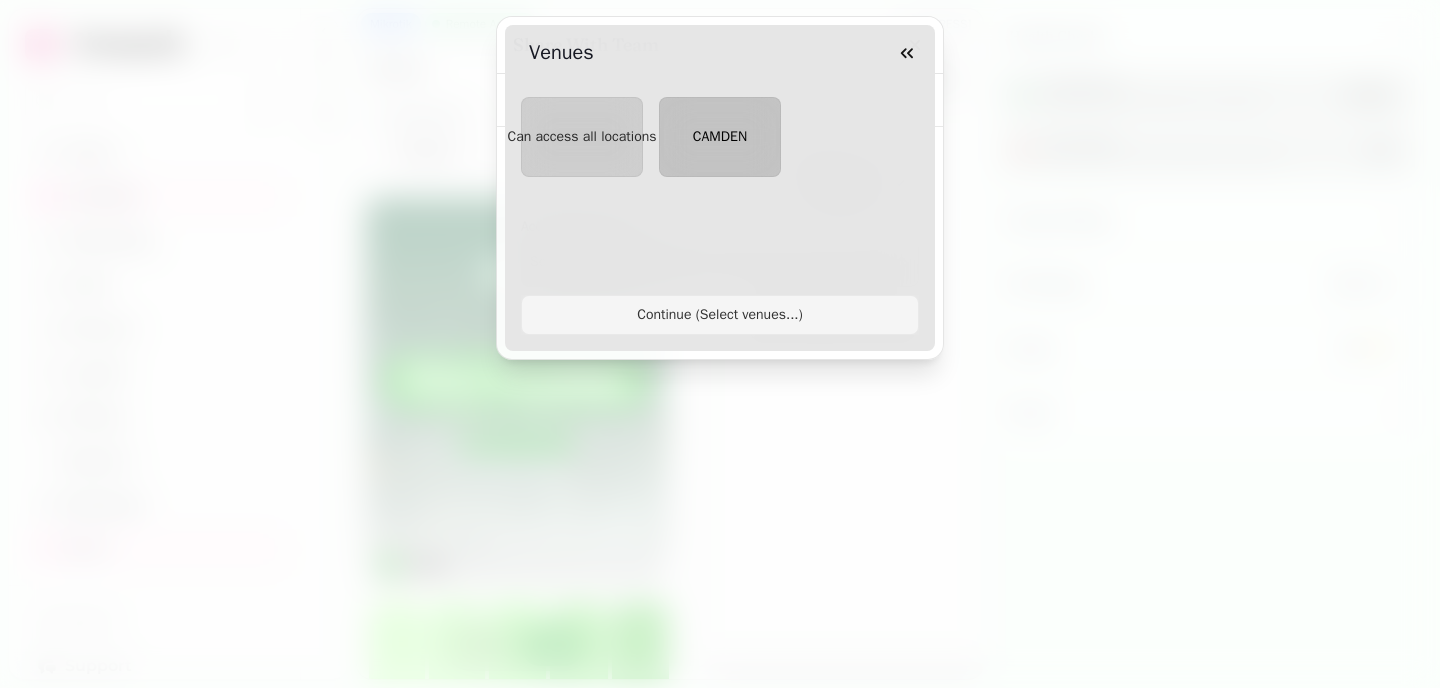 click on "CAMDEN" at bounding box center [720, 136] 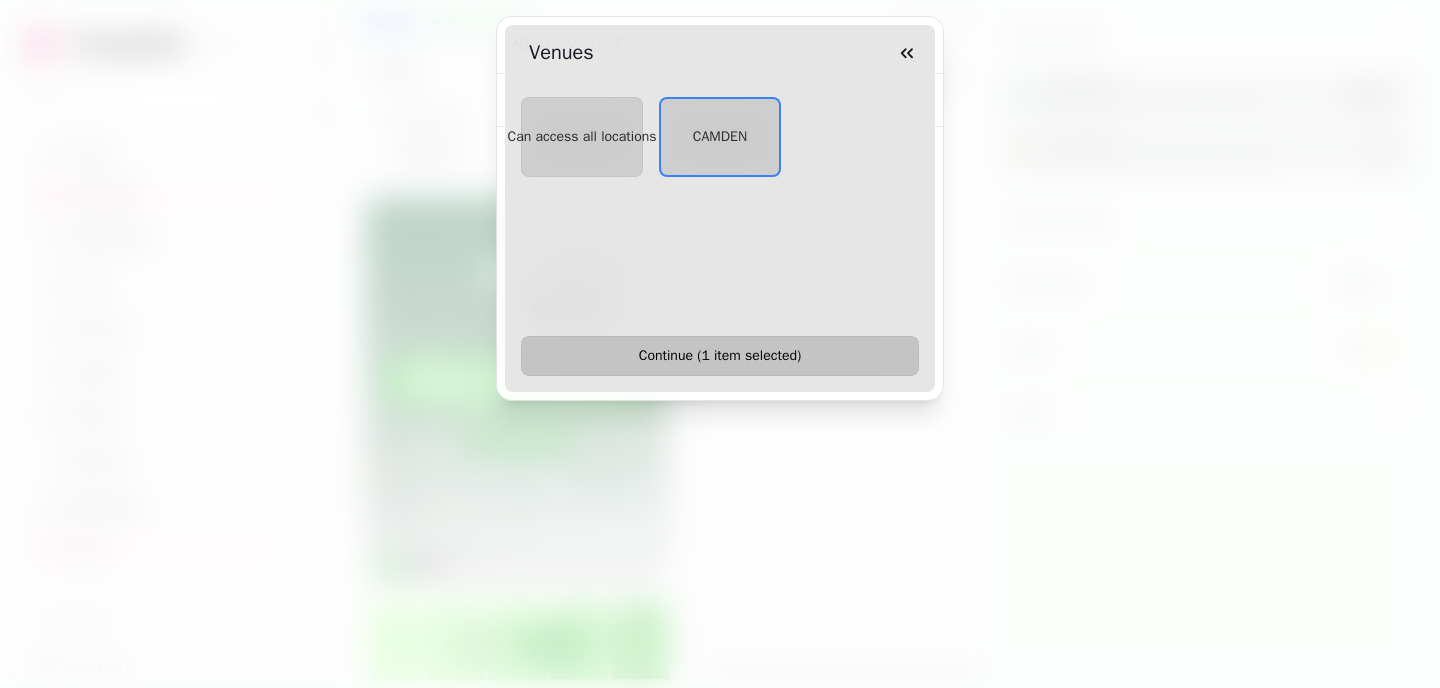 click on "Continue ( 1 item selected )" at bounding box center (720, 356) 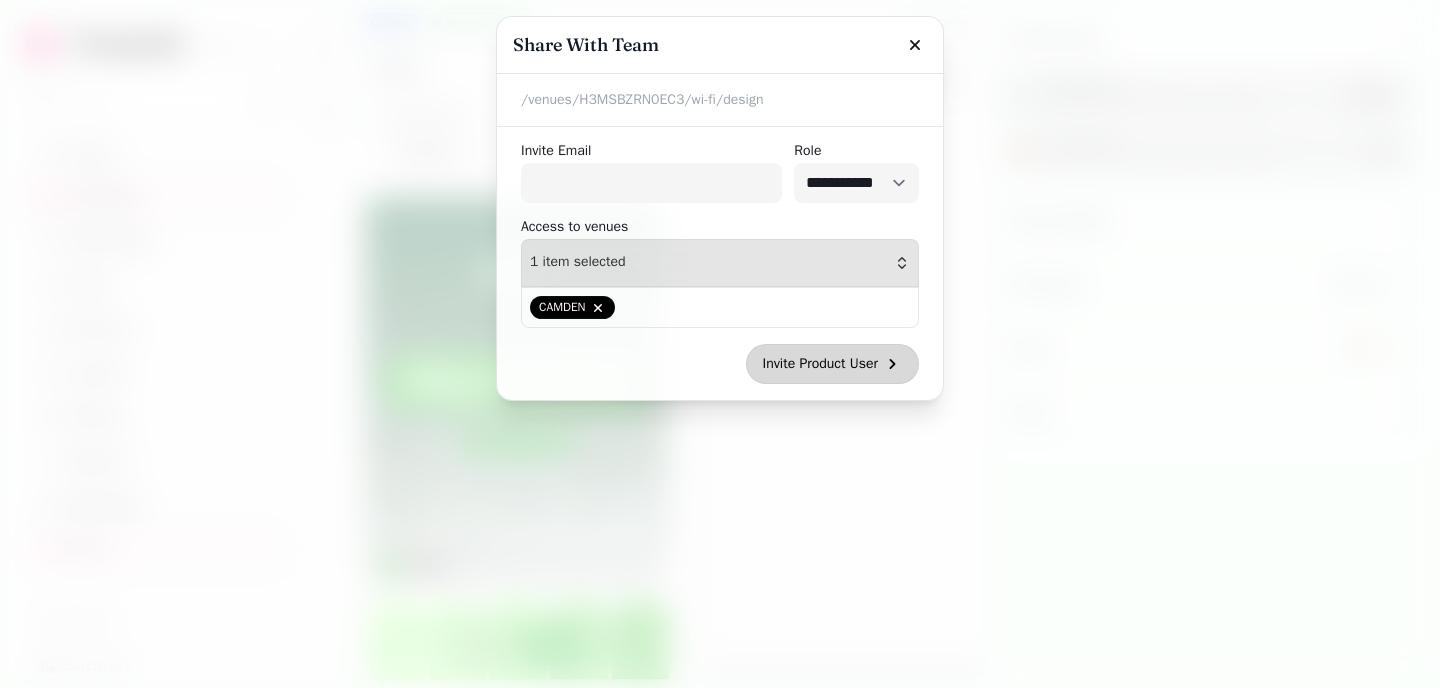 click on "Invite Product User" at bounding box center (820, 364) 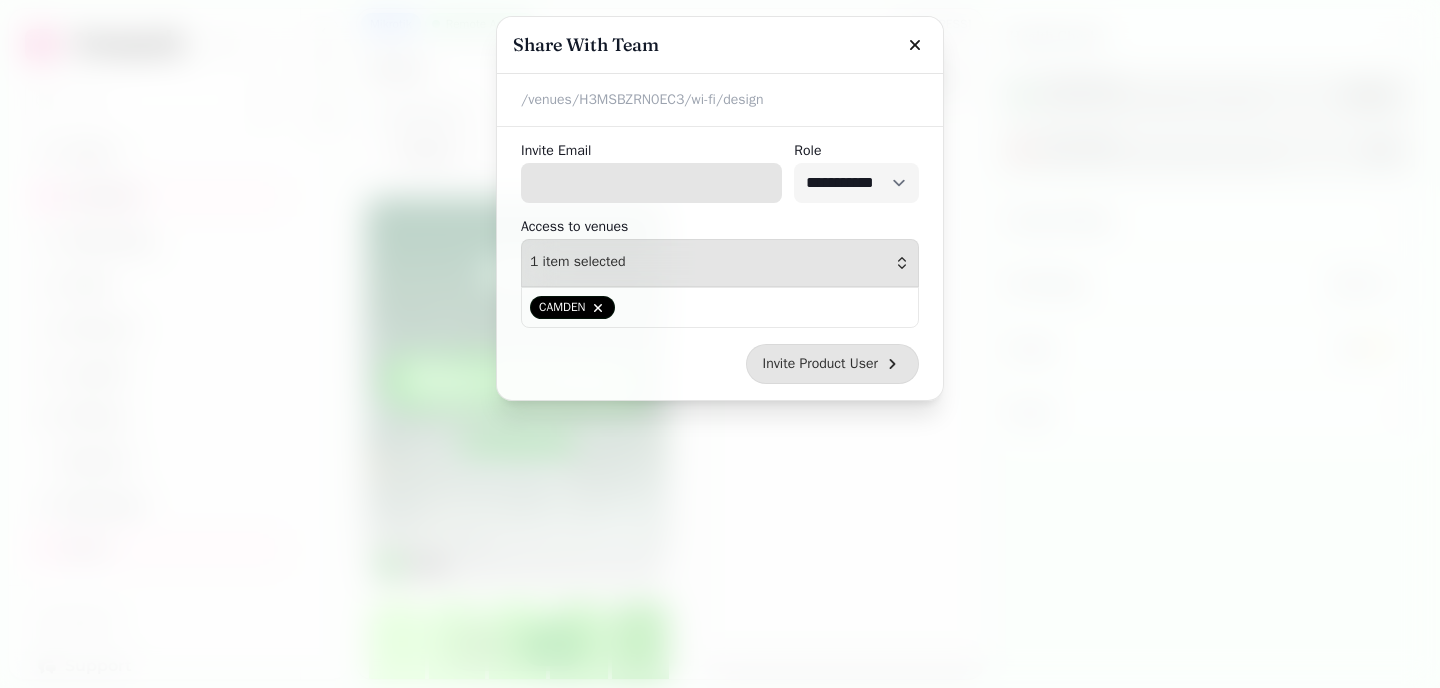 click on "Invite Email" at bounding box center [651, 183] 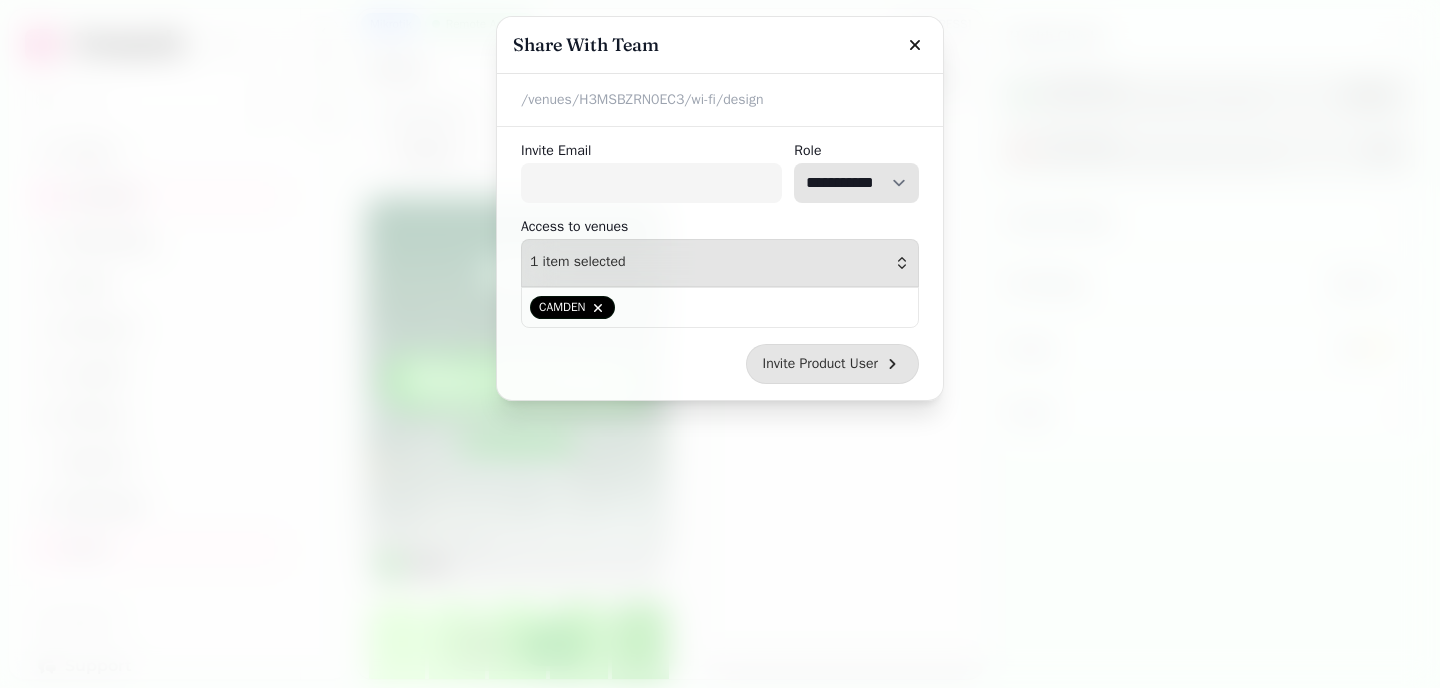 click on "**********" at bounding box center [856, 183] 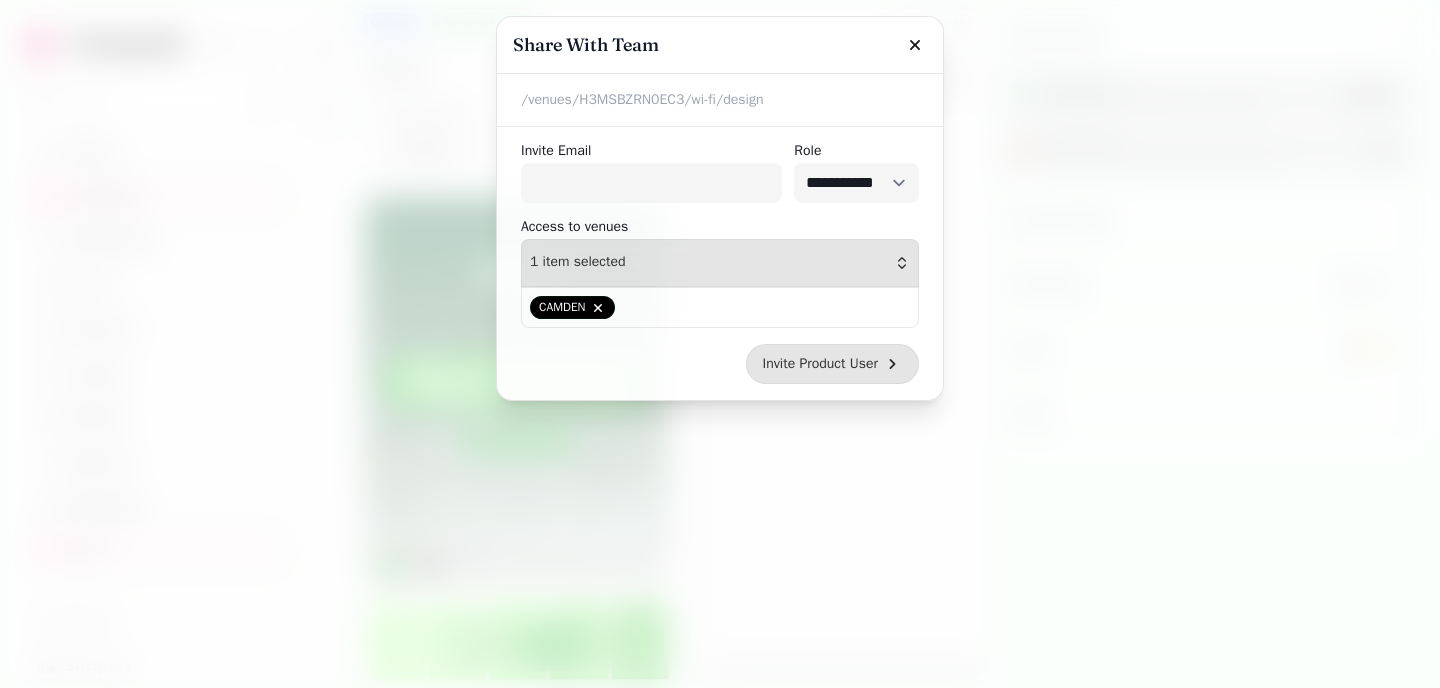 click on "Can access all locations CAMDEN Continue ( 1 item selected )" at bounding box center [274, 236] 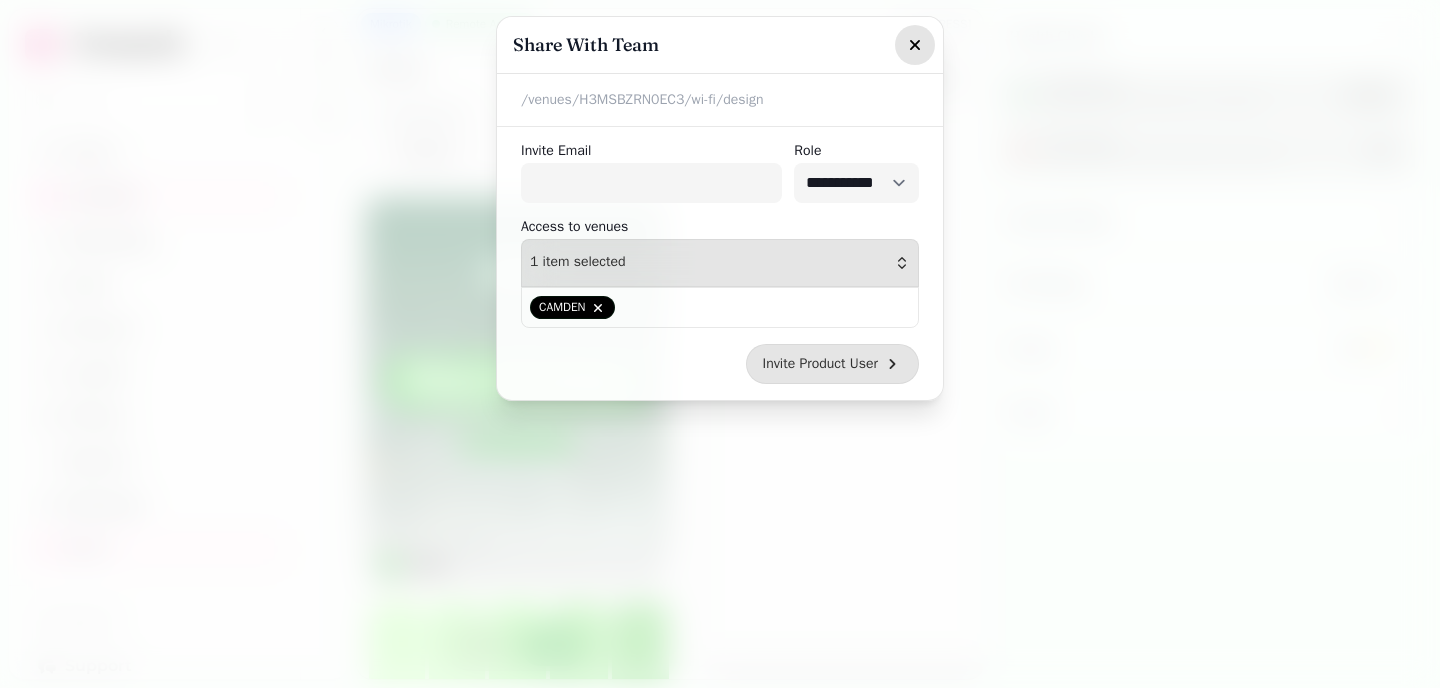 click 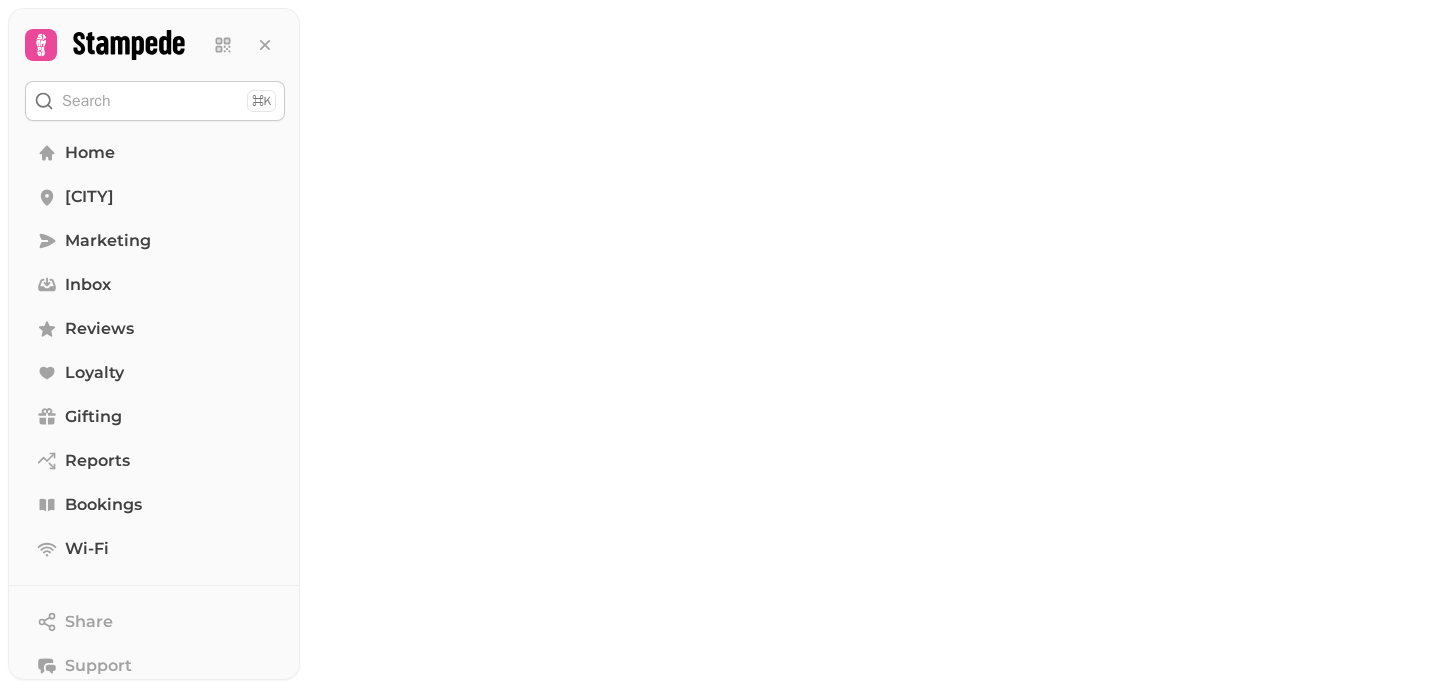 scroll, scrollTop: 0, scrollLeft: 0, axis: both 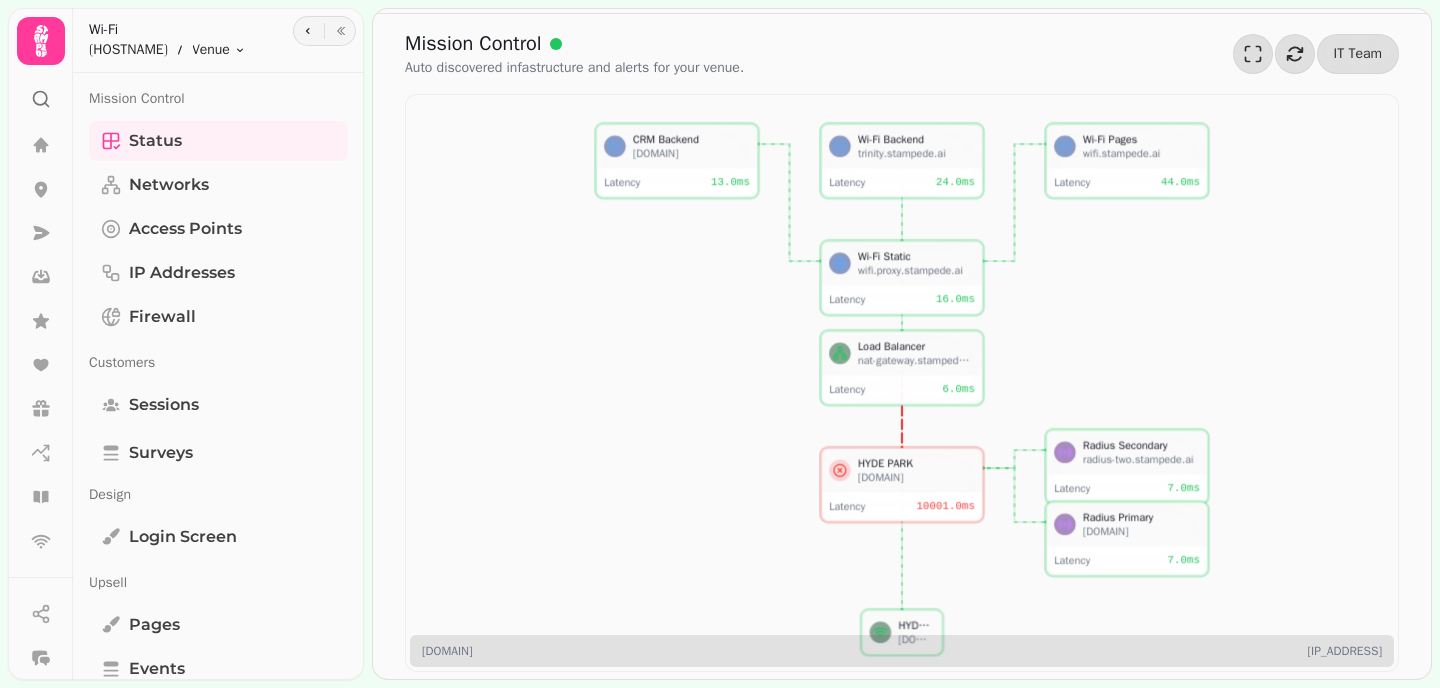 click 